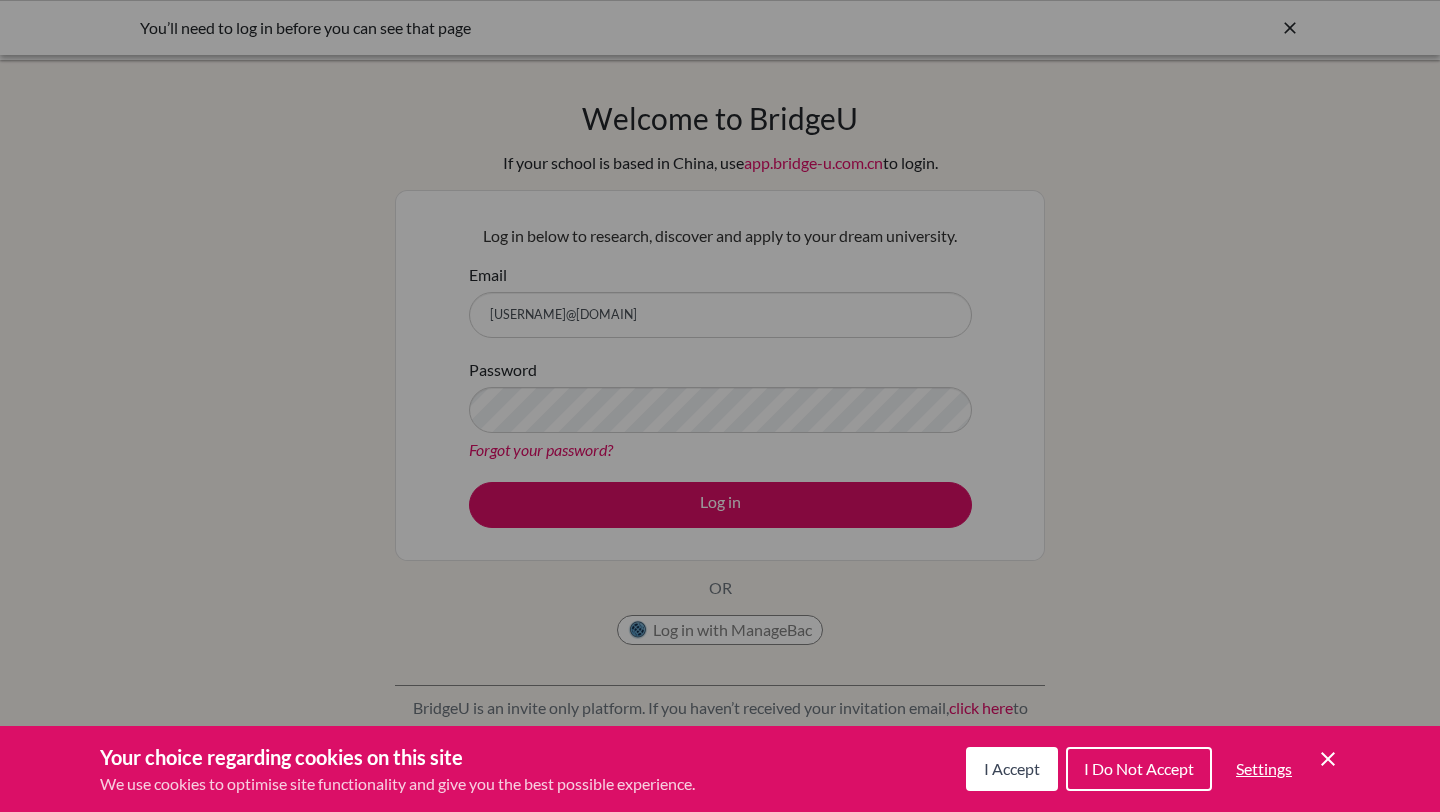 scroll, scrollTop: 0, scrollLeft: 0, axis: both 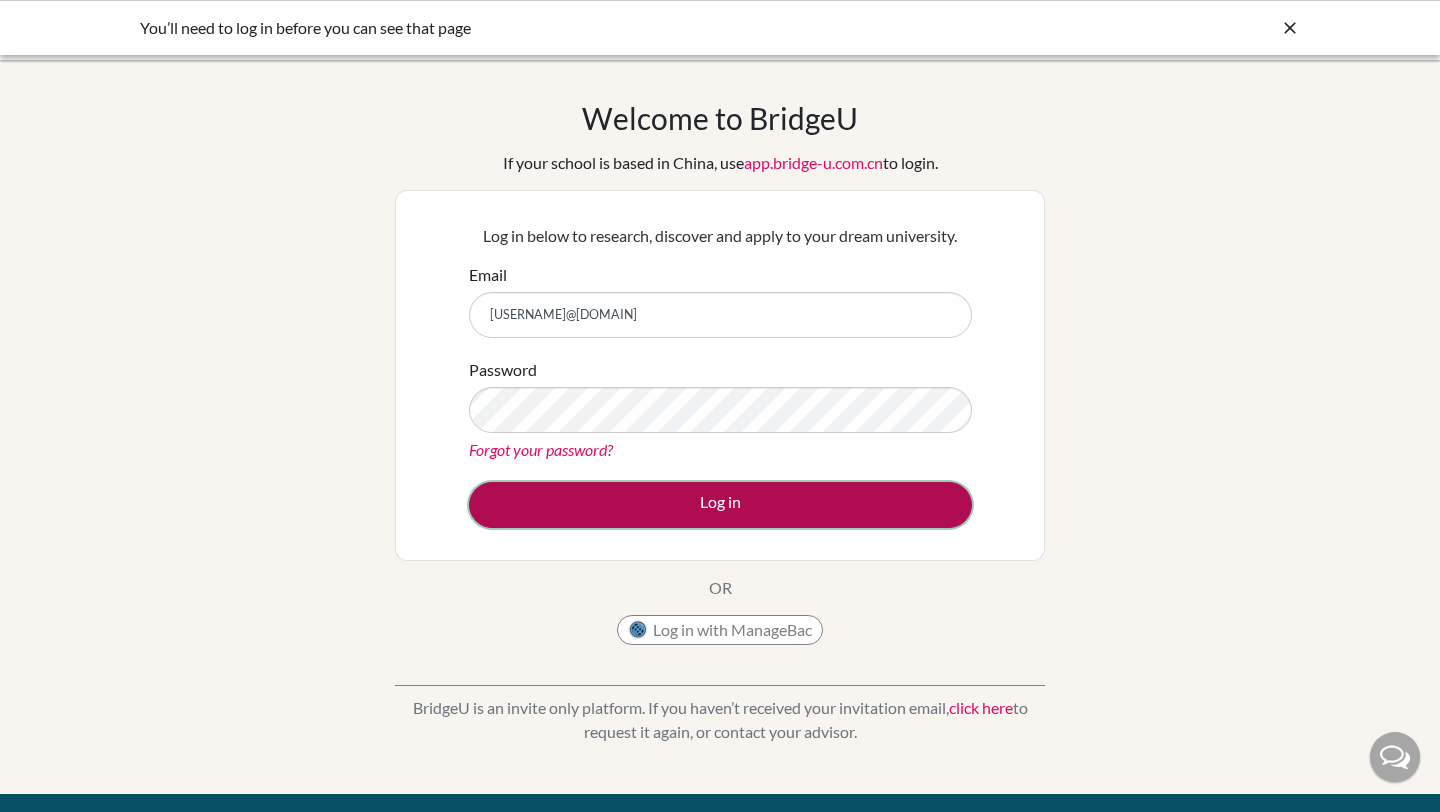 click on "Log in" at bounding box center (720, 505) 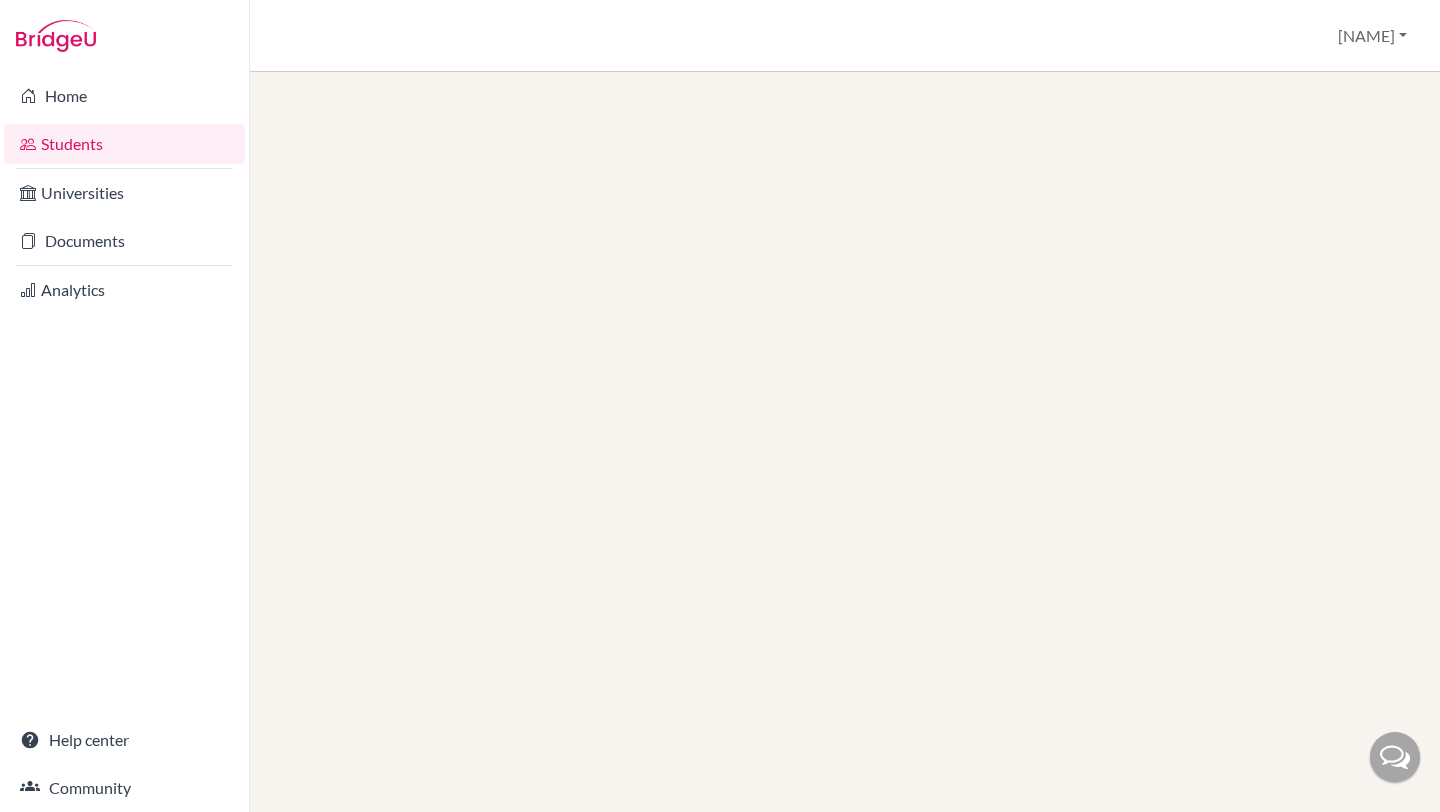 scroll, scrollTop: 0, scrollLeft: 0, axis: both 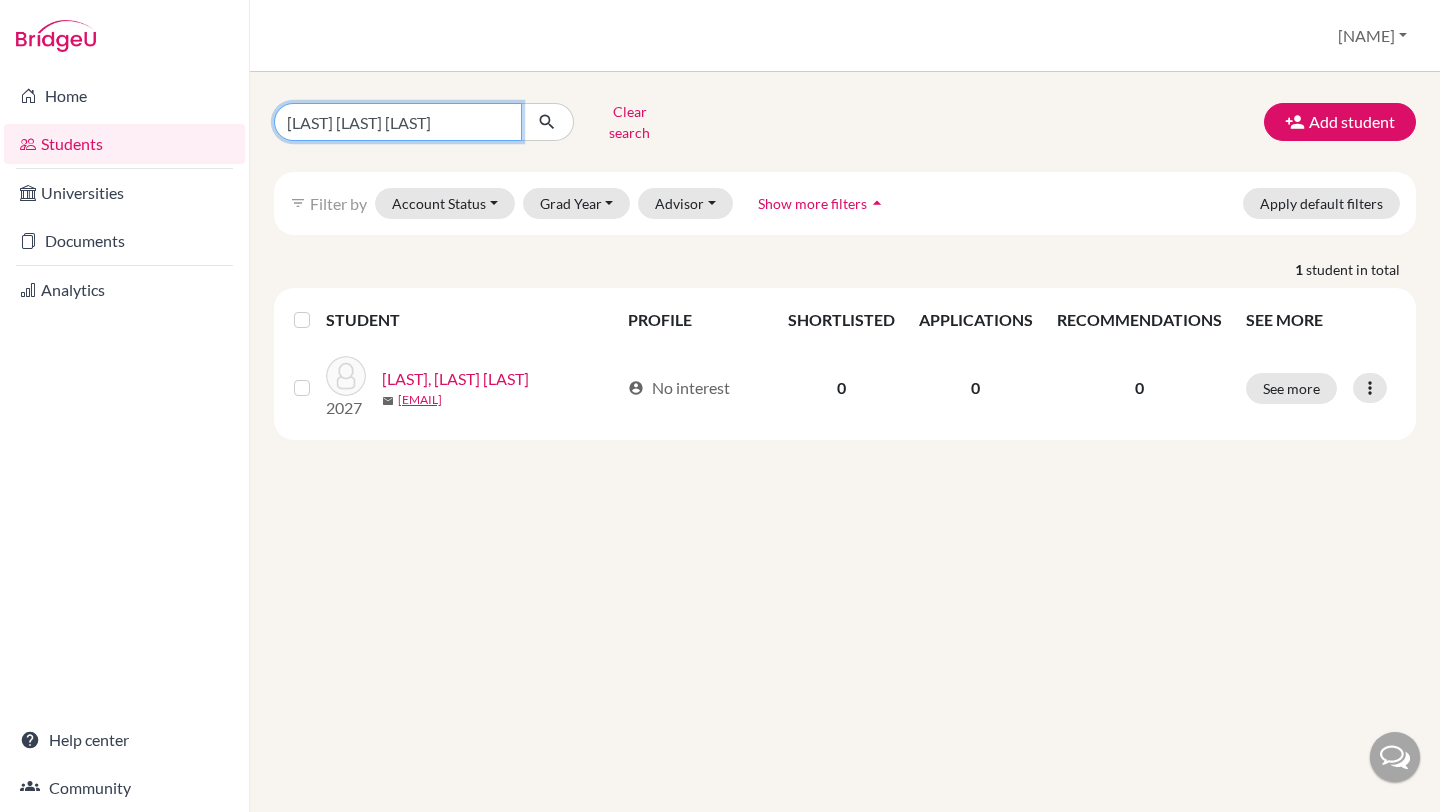 click on "[LAST] [LAST] [LAST]" at bounding box center (398, 122) 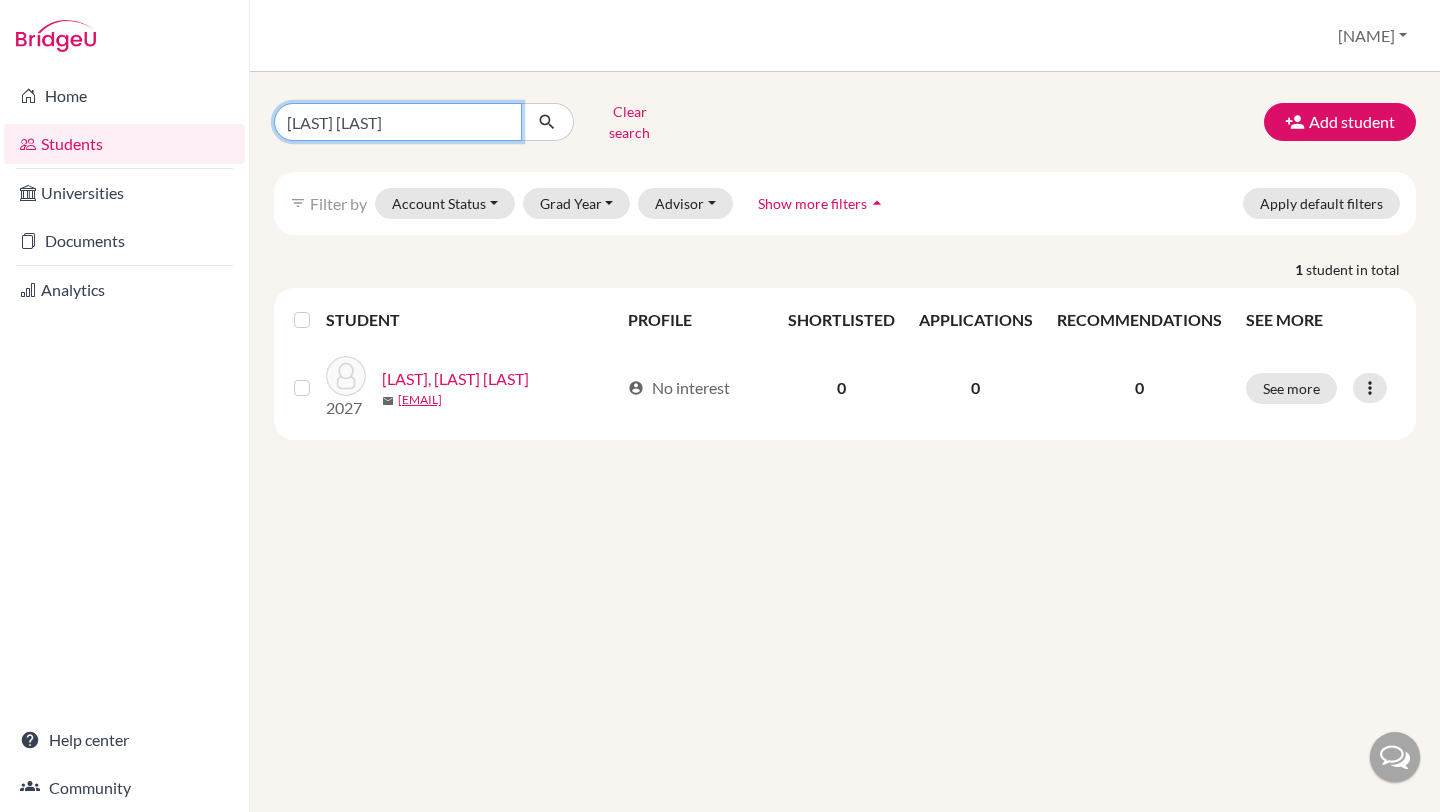 type on "[LAST] [LAST]" 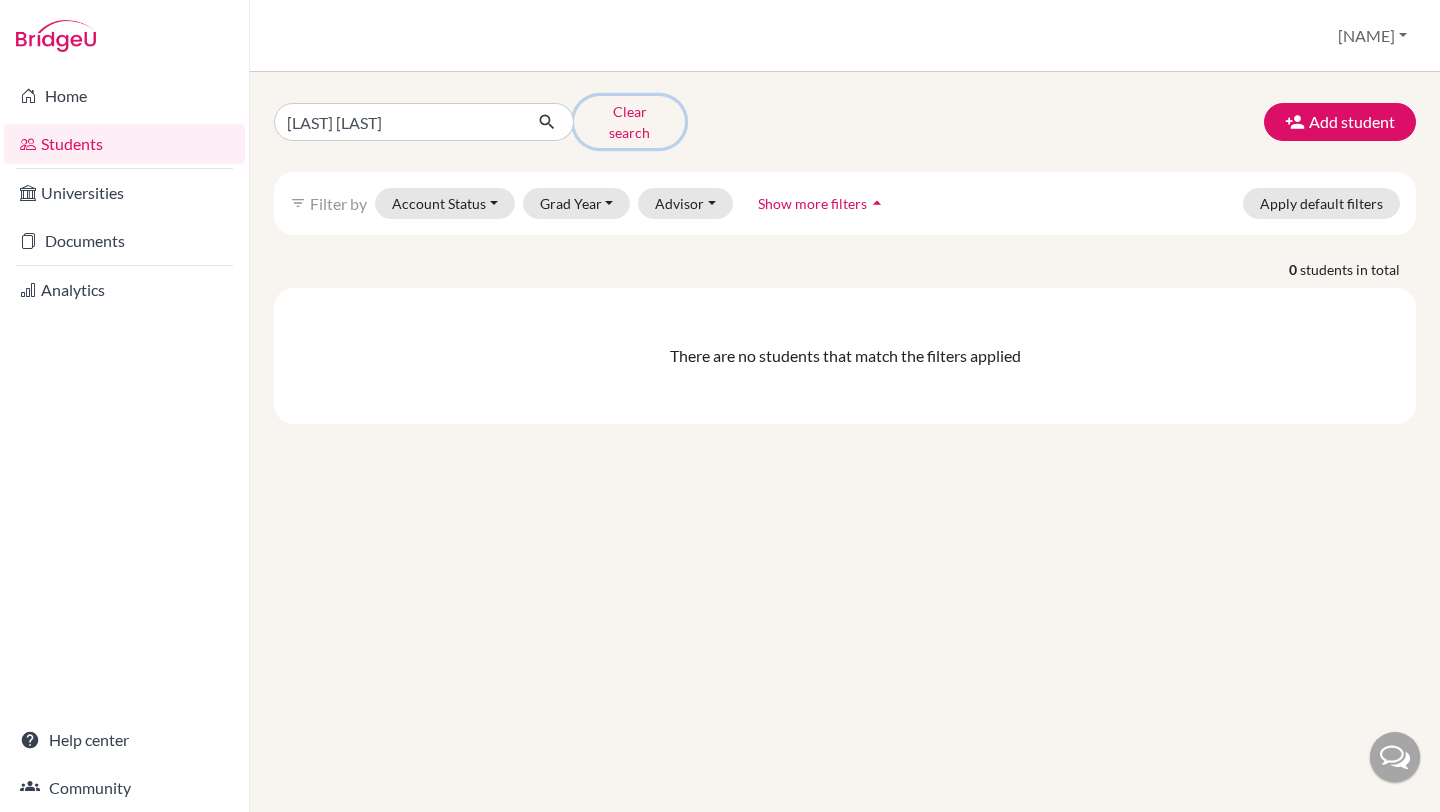 click on "Clear search" at bounding box center [629, 122] 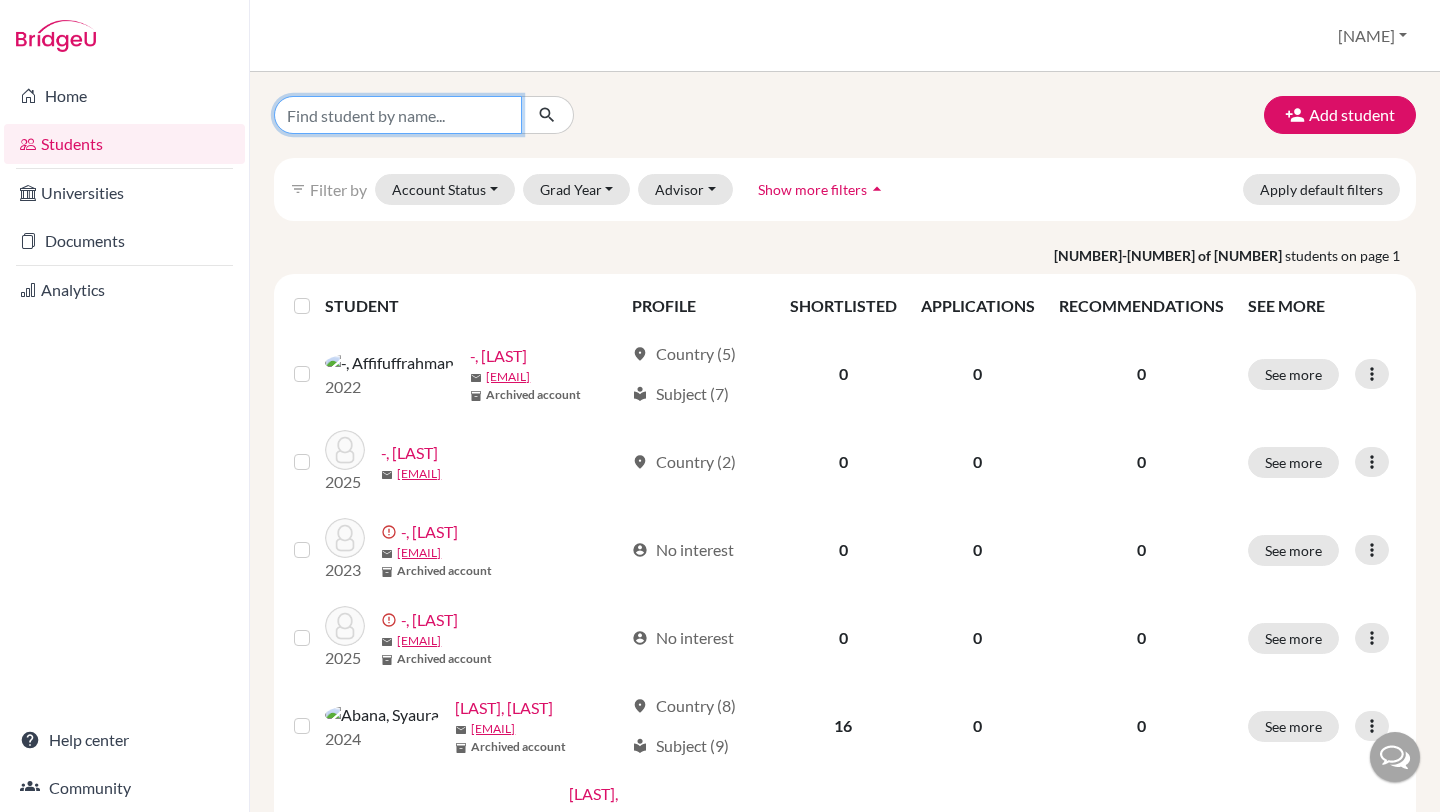 click at bounding box center [398, 115] 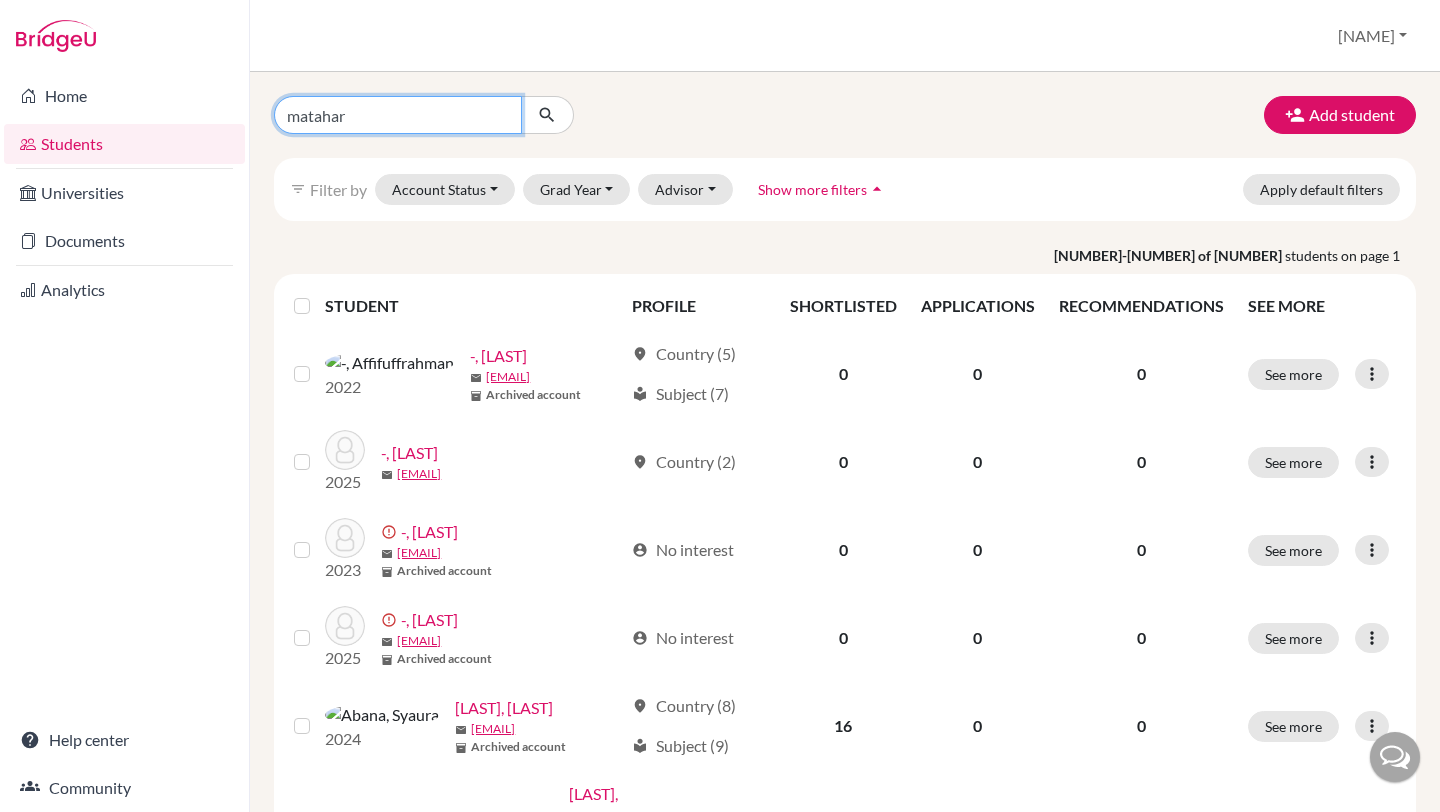 type on "matahari" 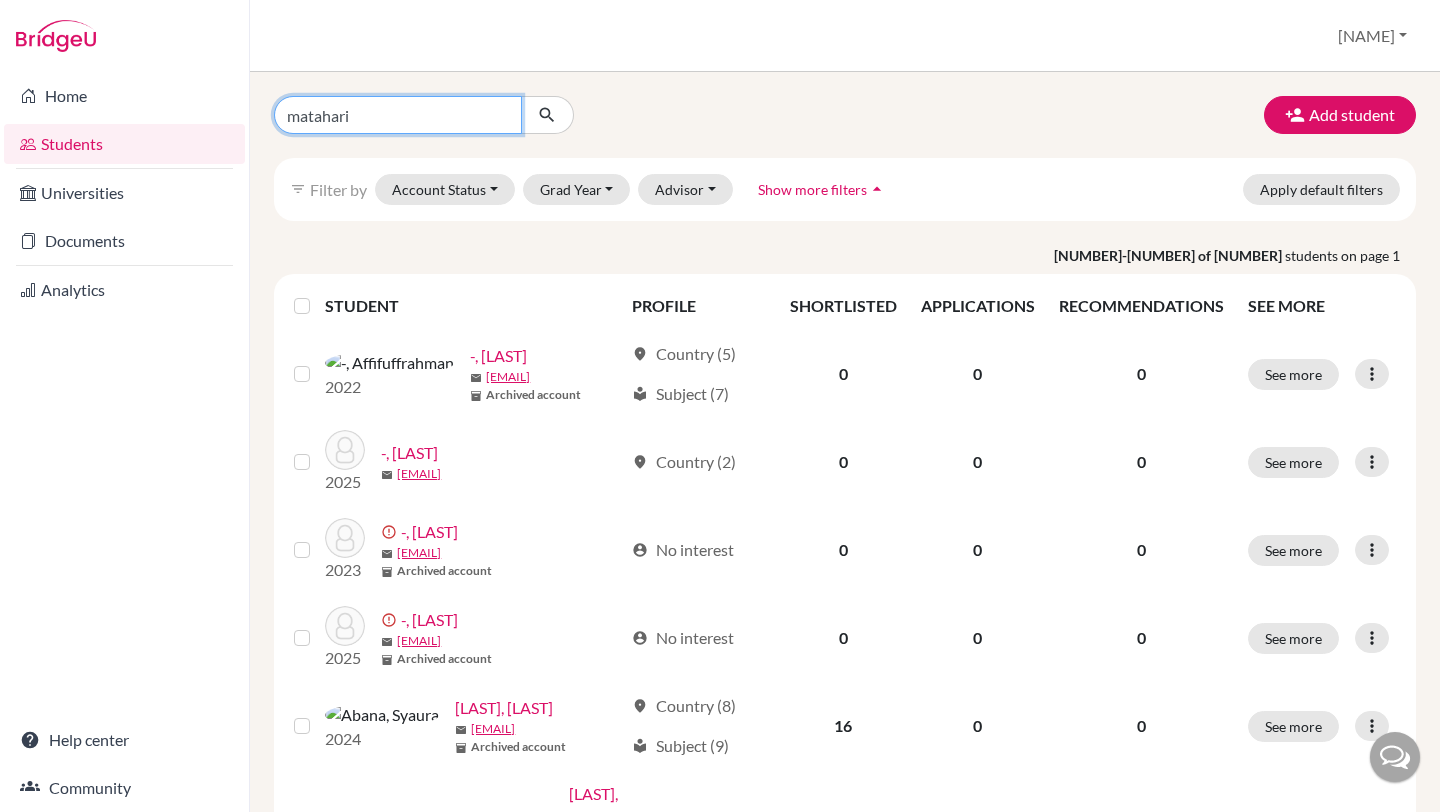 click at bounding box center (547, 115) 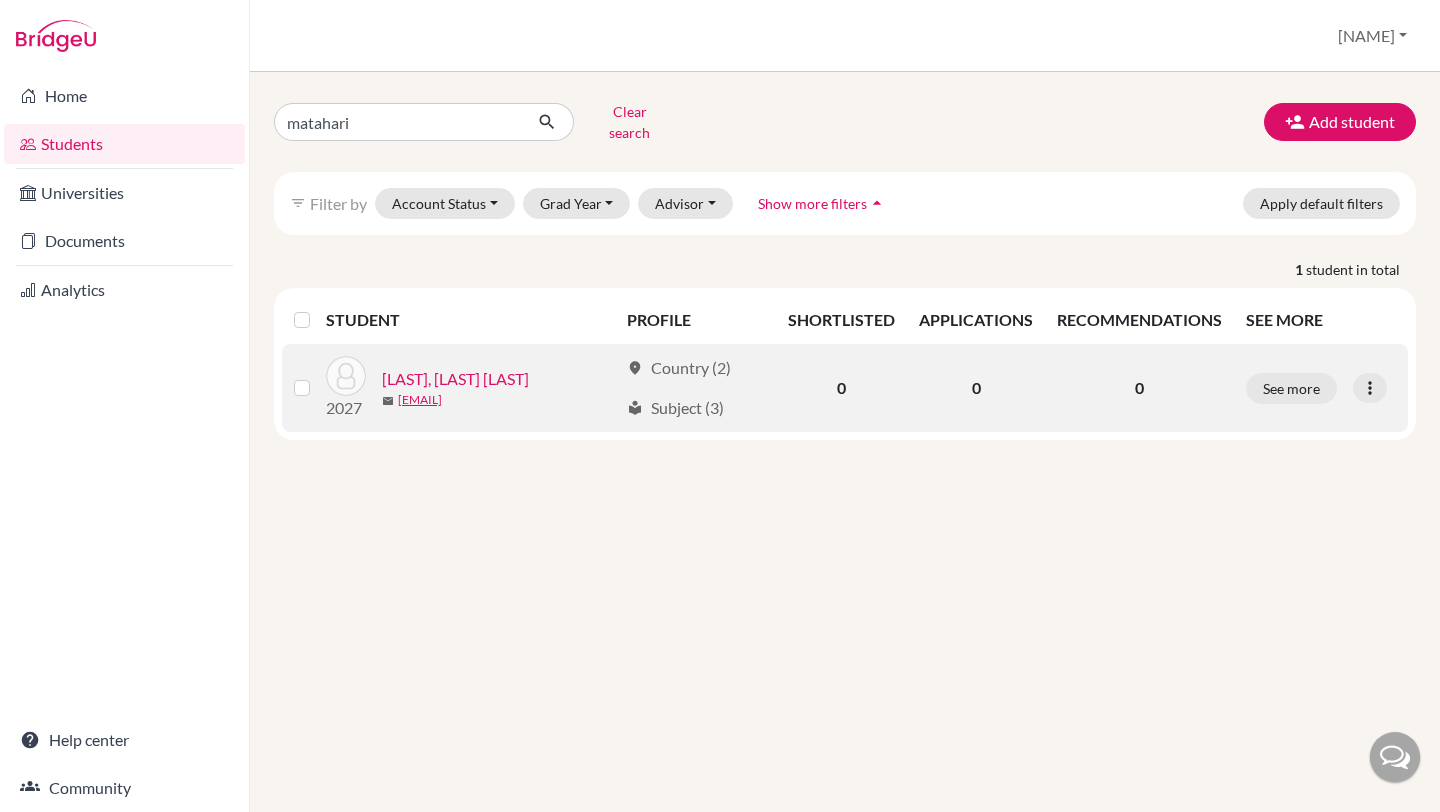 click on "[LAST], [LAST] [LAST]" at bounding box center (455, 379) 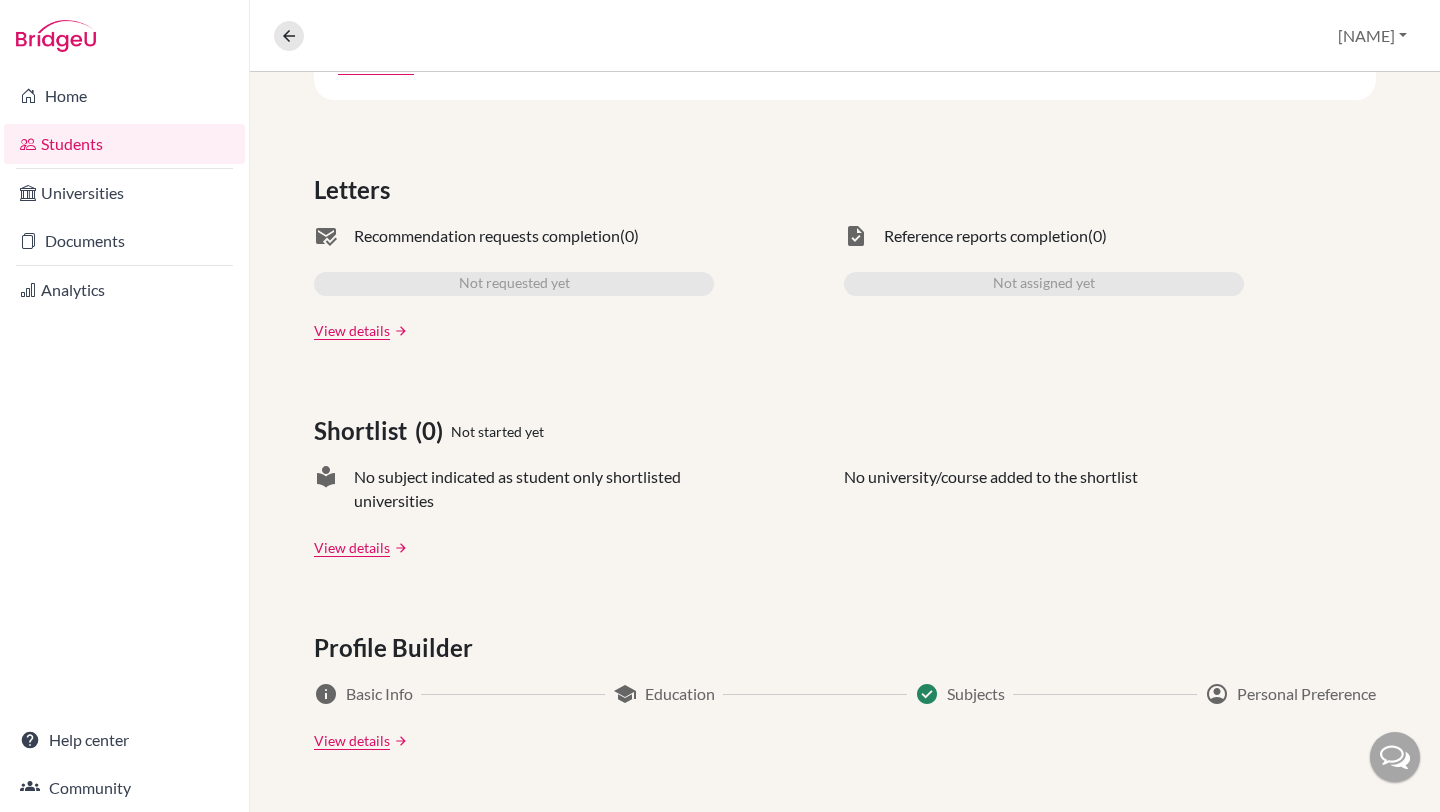 scroll, scrollTop: 204, scrollLeft: 0, axis: vertical 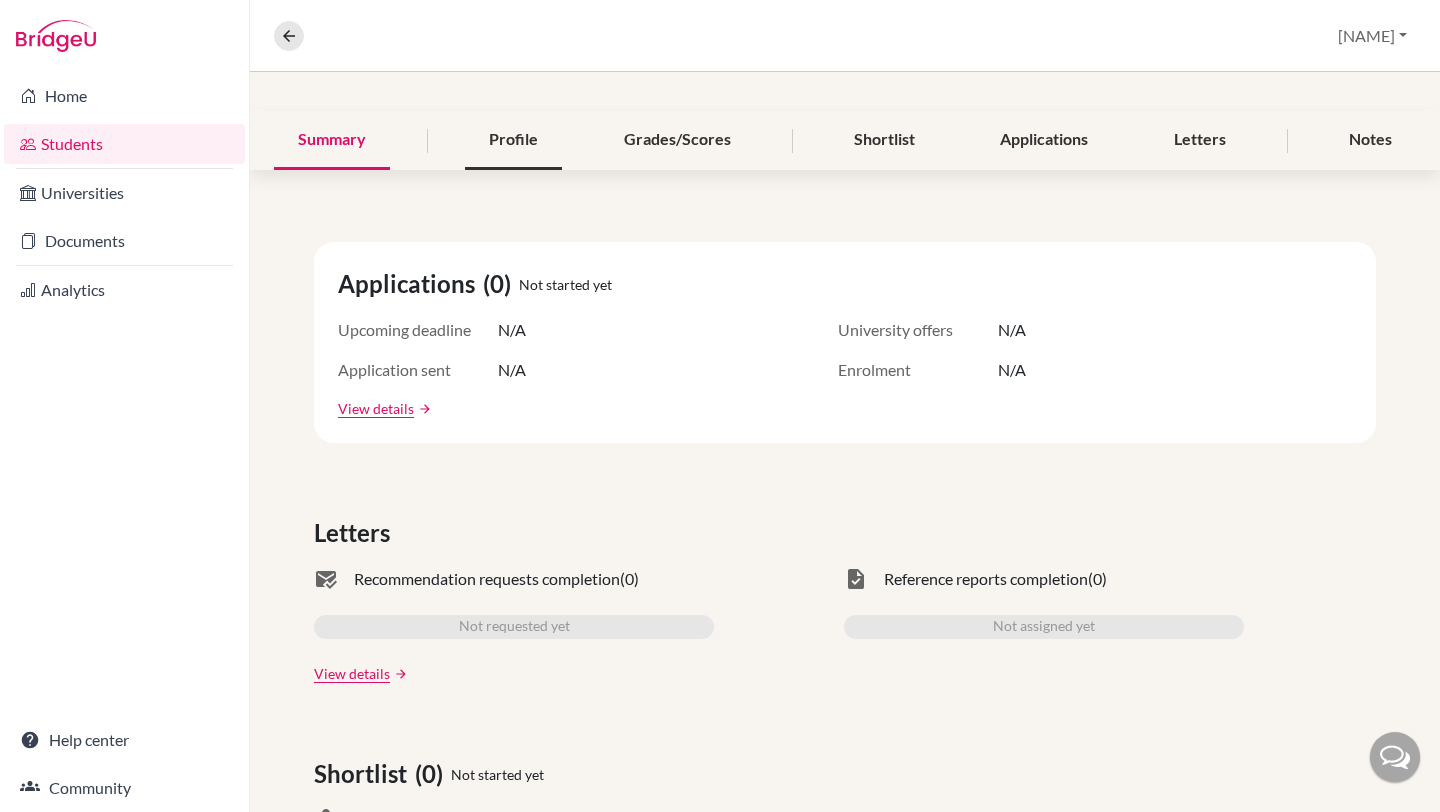 click on "Profile" at bounding box center (513, 140) 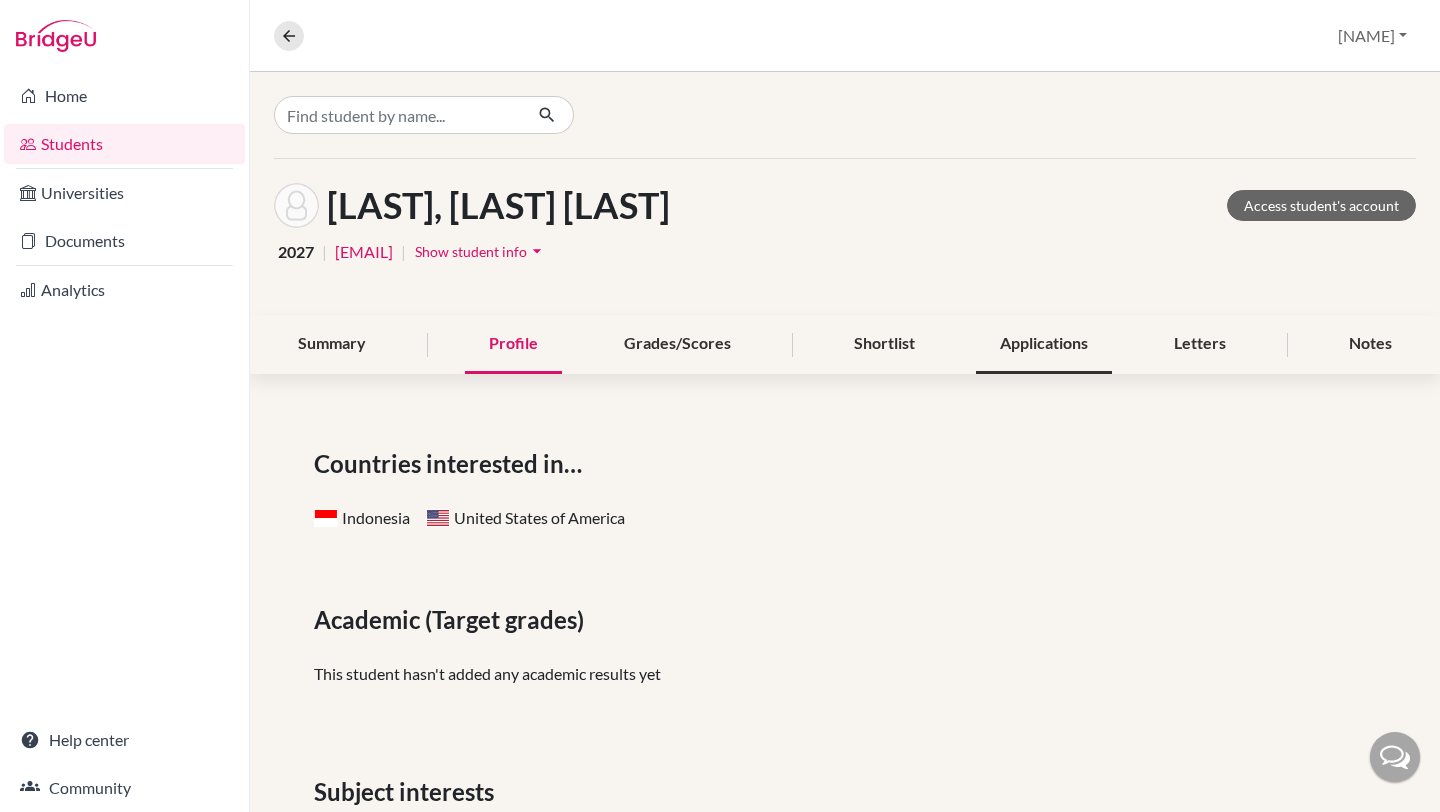 click on "Applications" at bounding box center [1044, 344] 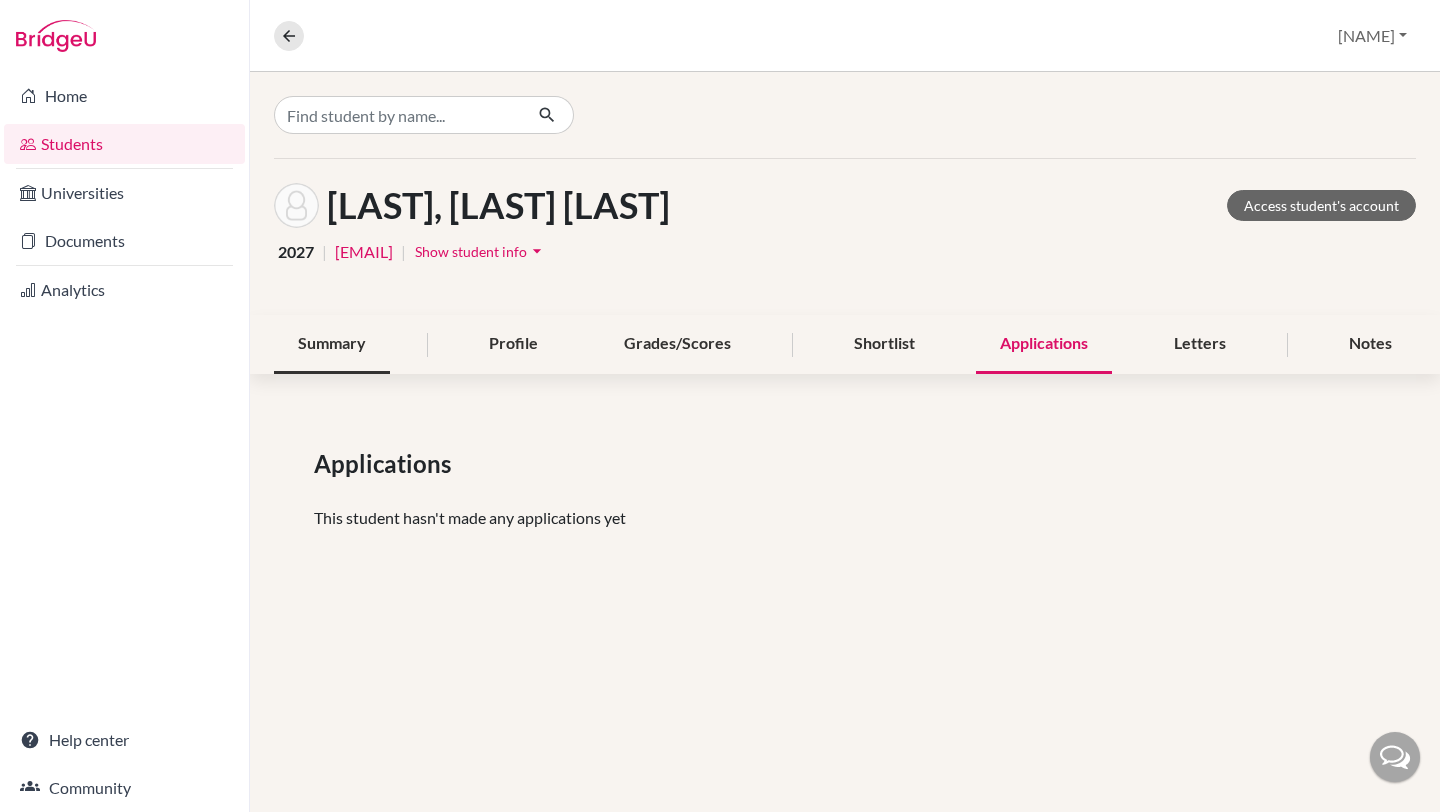 click on "Summary" at bounding box center (332, 344) 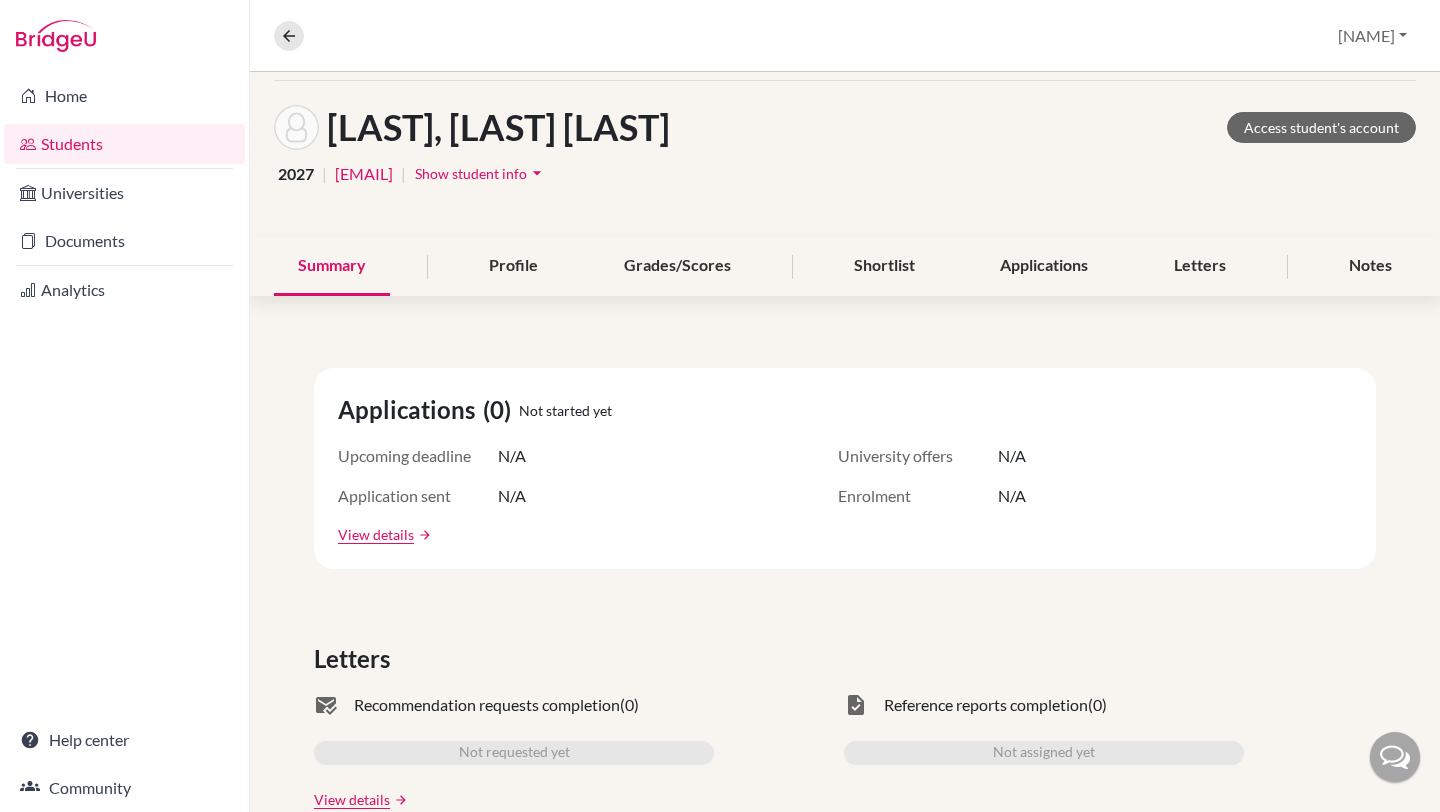 scroll, scrollTop: 0, scrollLeft: 0, axis: both 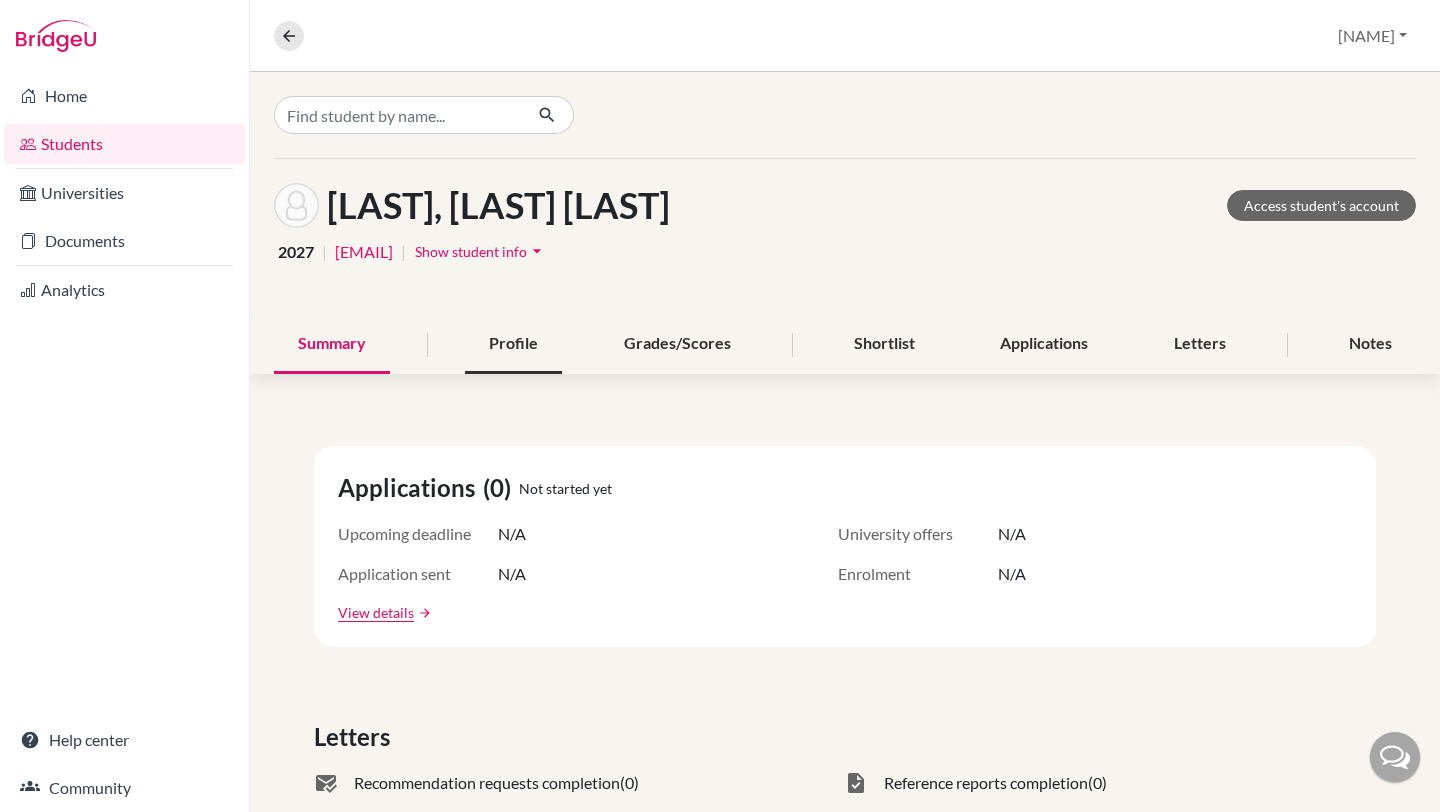click on "Profile" at bounding box center [513, 344] 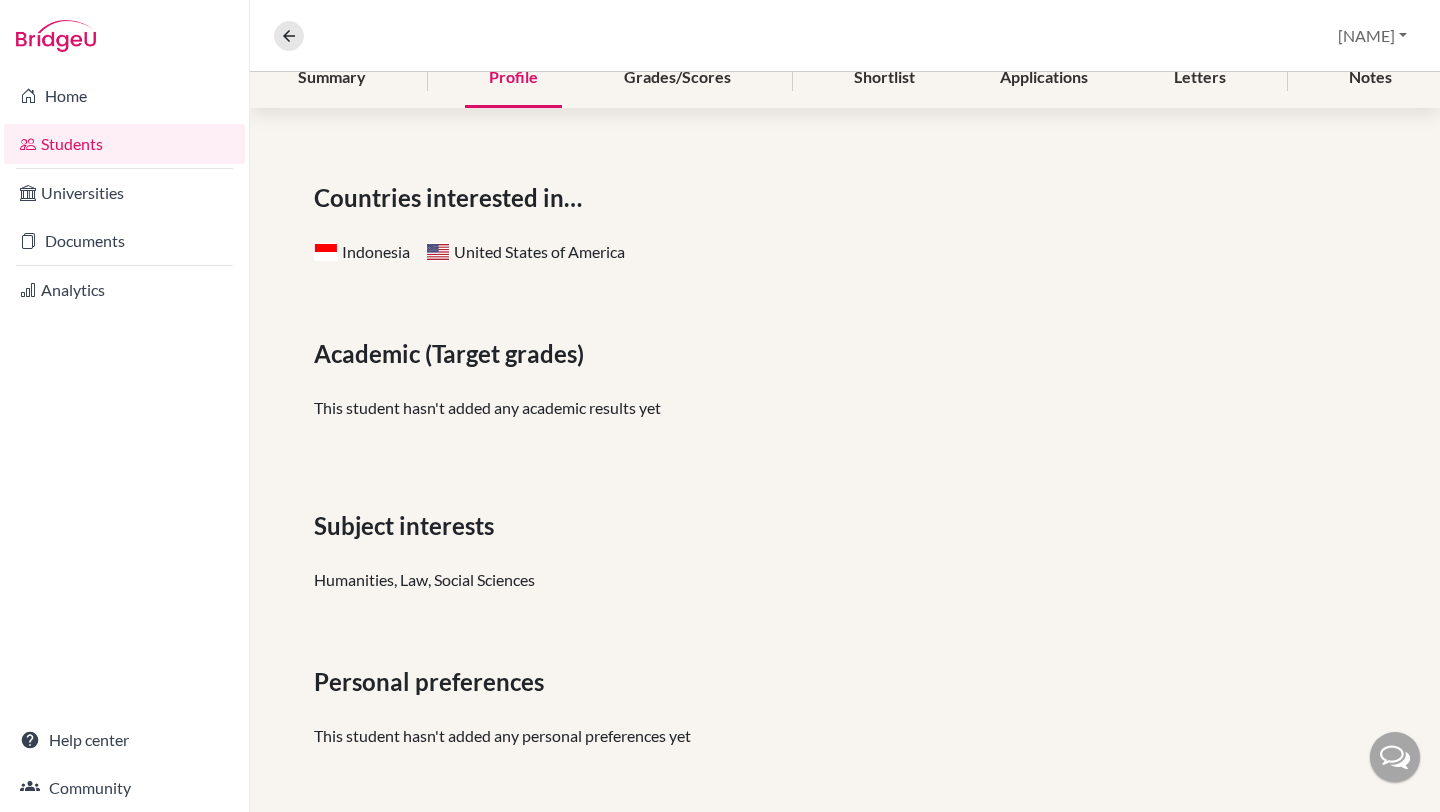 scroll, scrollTop: 0, scrollLeft: 0, axis: both 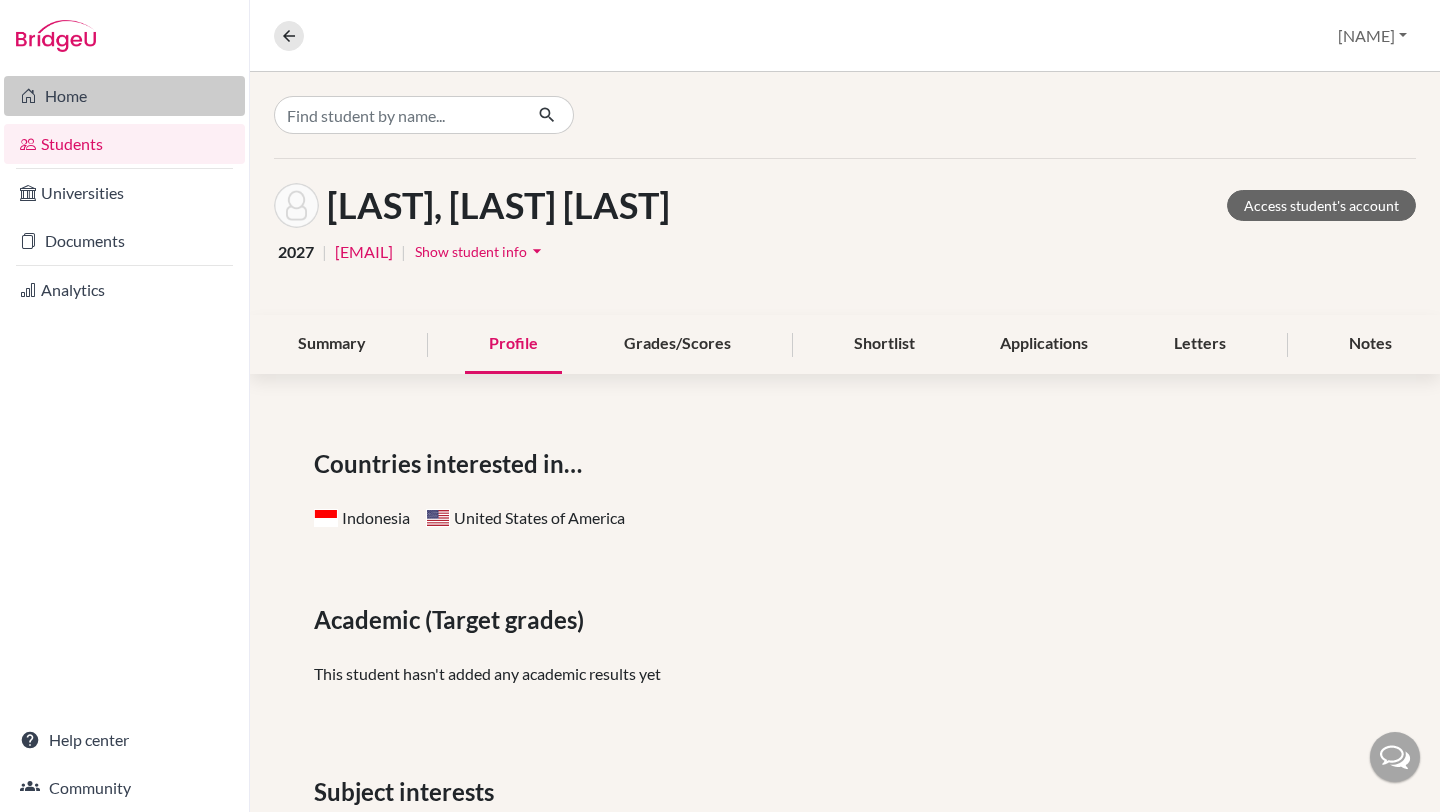 click on "Home" at bounding box center (124, 96) 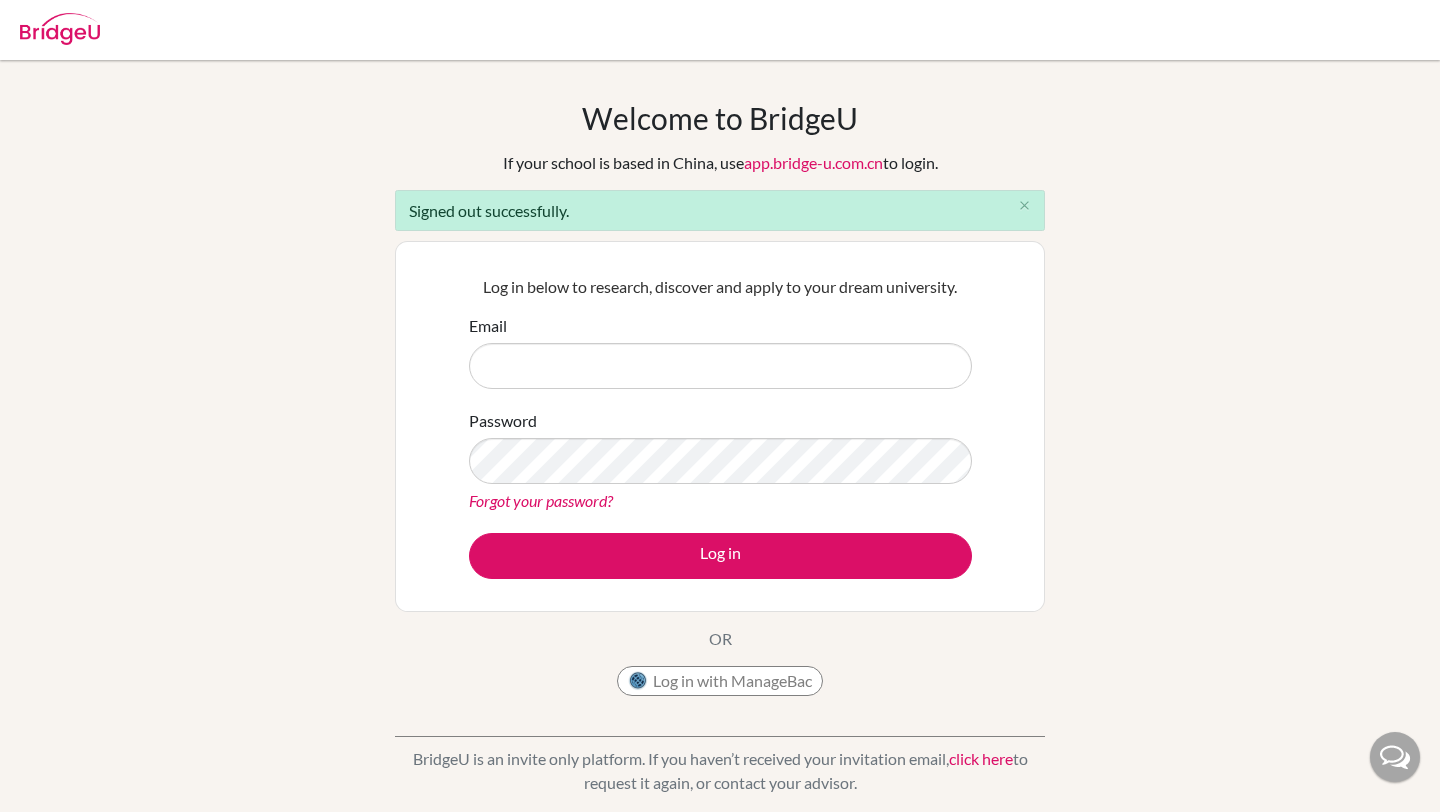 scroll, scrollTop: 0, scrollLeft: 0, axis: both 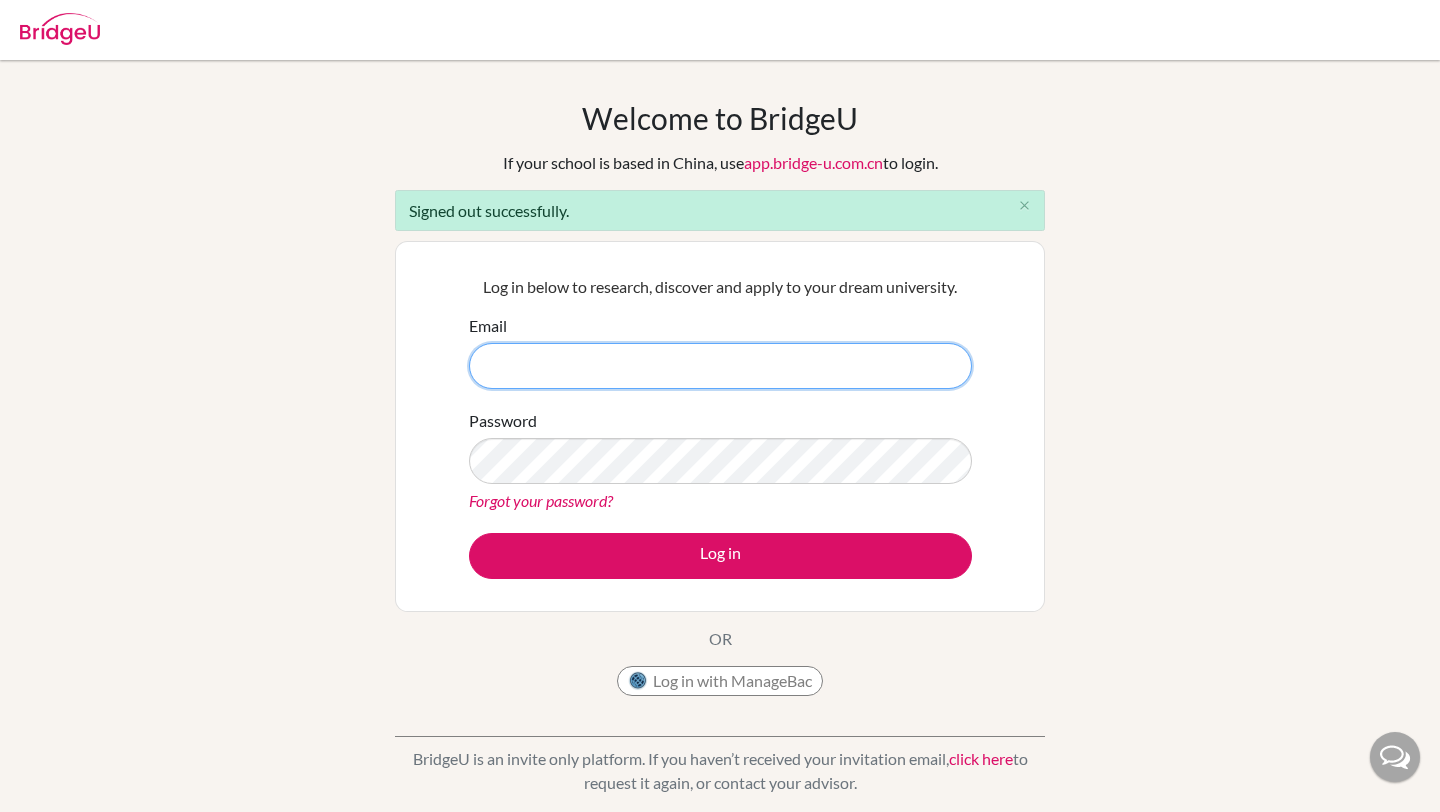 type on "[EMAIL]" 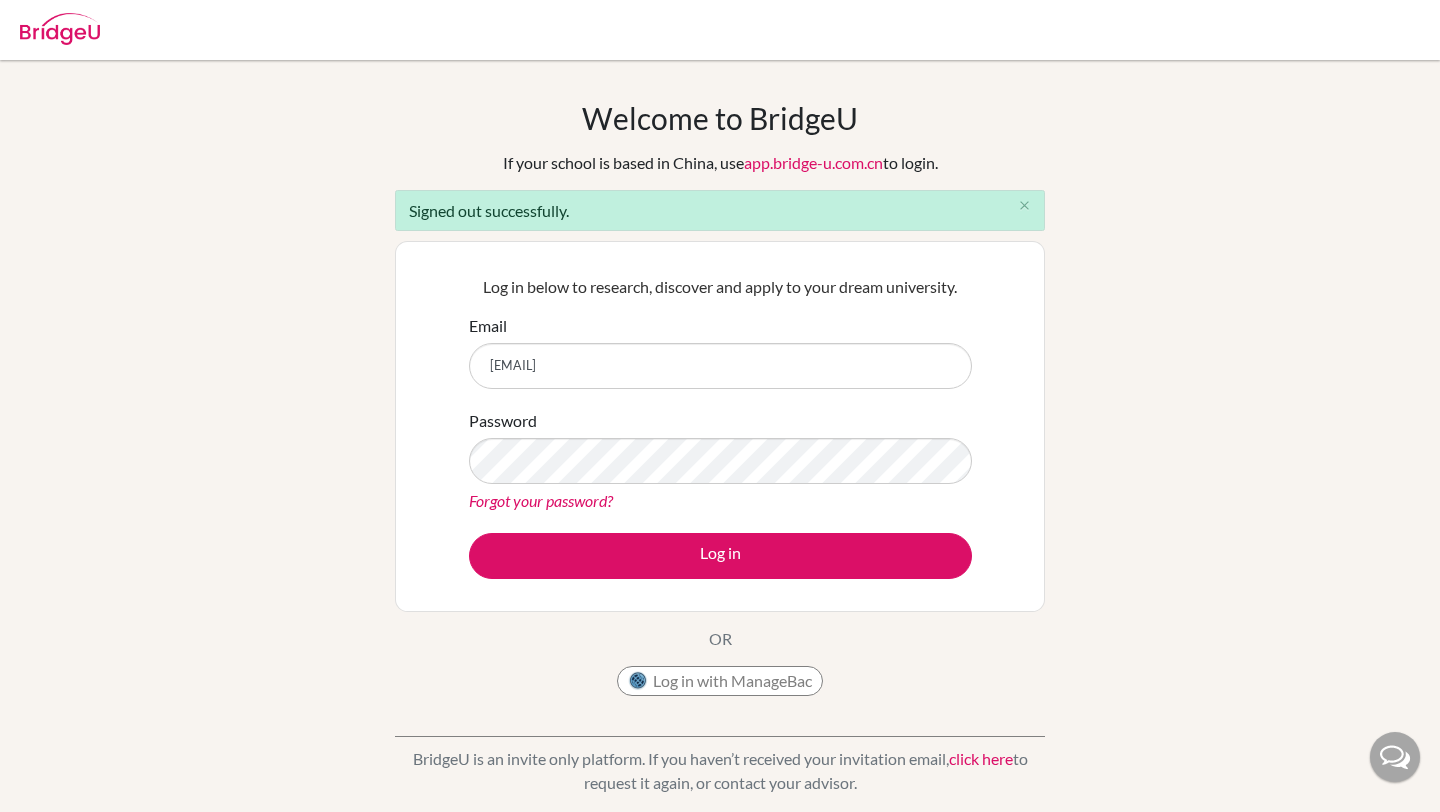click on "Log in below to research, discover and apply to your dream university.
Email
[EMAIL]
Password
Forgot your password?
Log in" at bounding box center (720, 426) 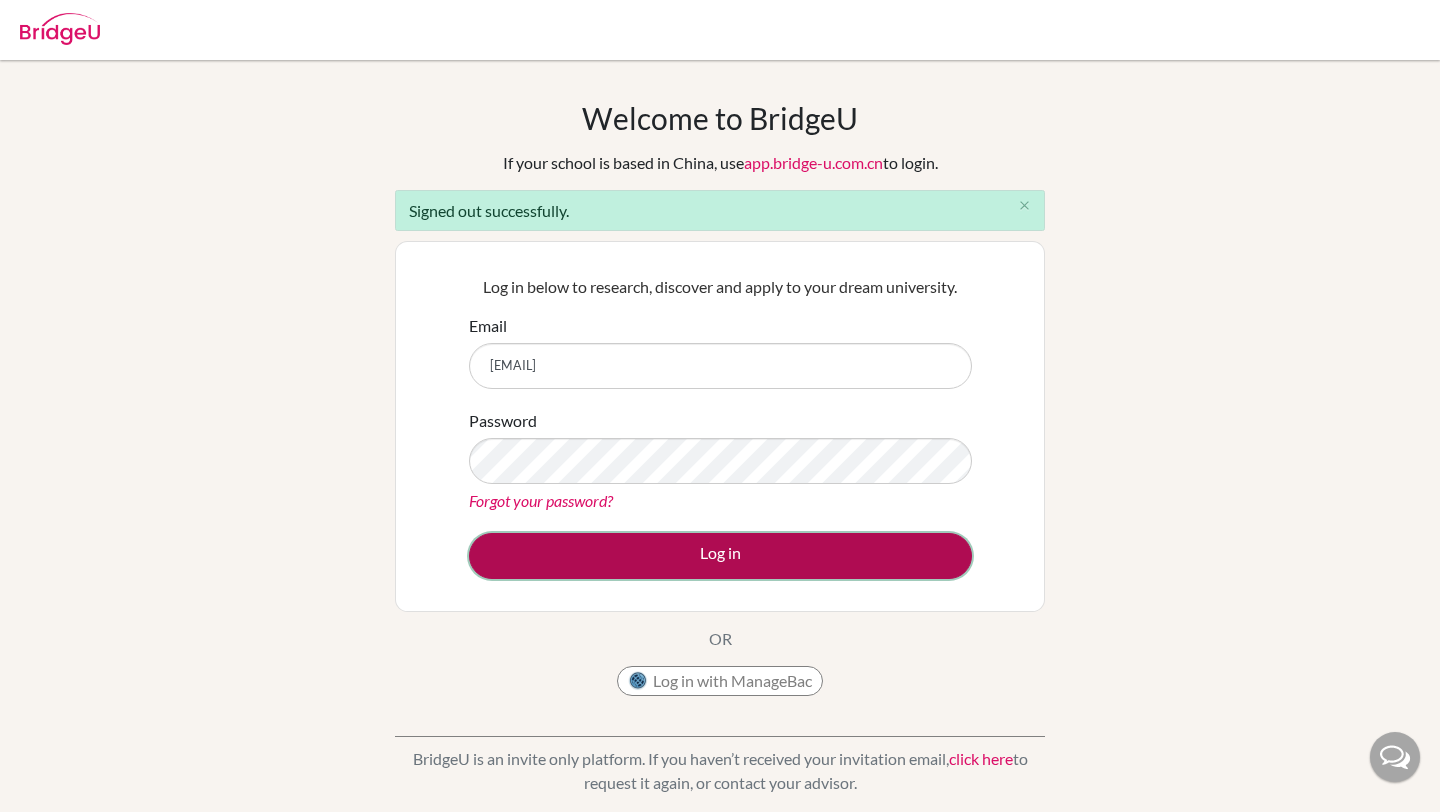 click on "Log in" at bounding box center (720, 556) 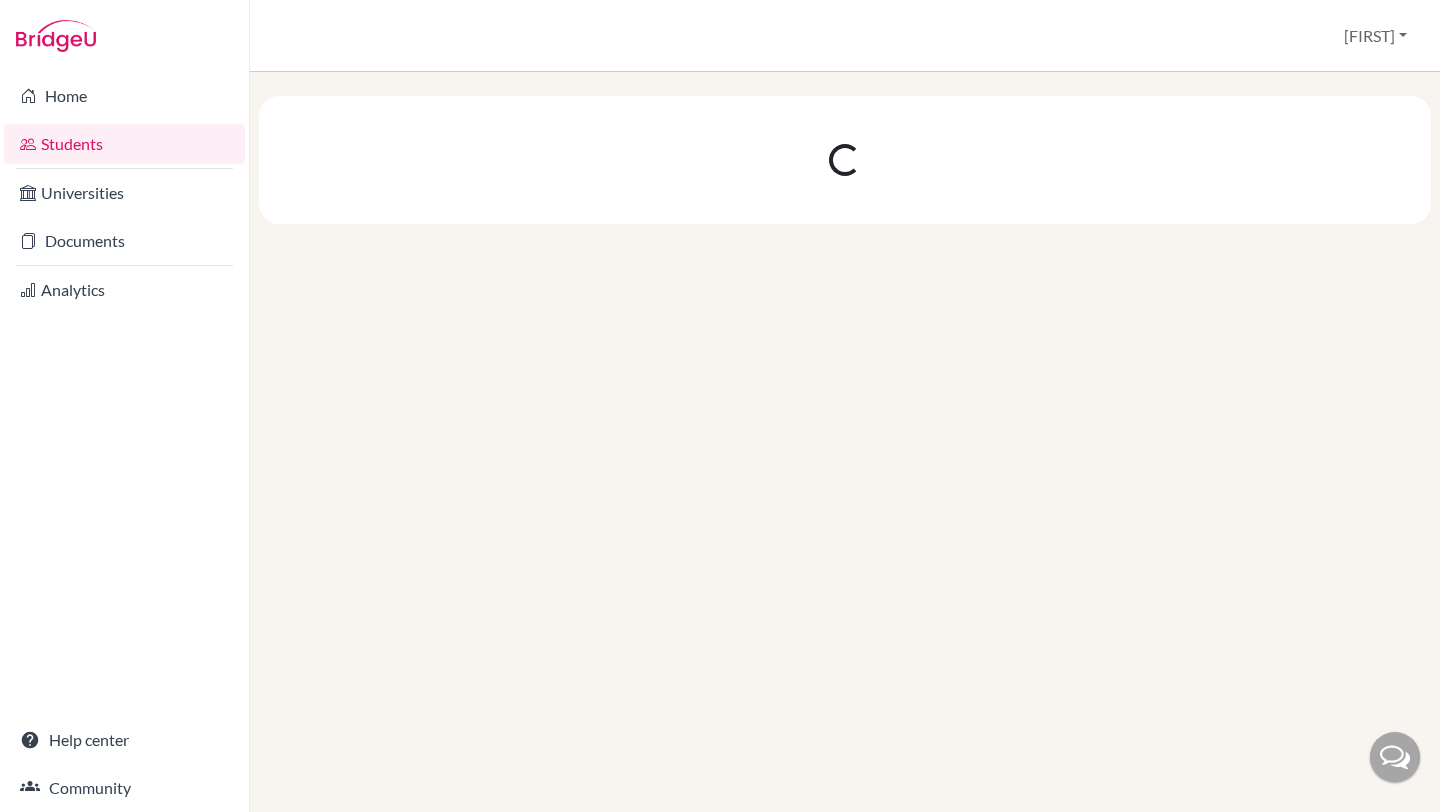 scroll, scrollTop: 0, scrollLeft: 0, axis: both 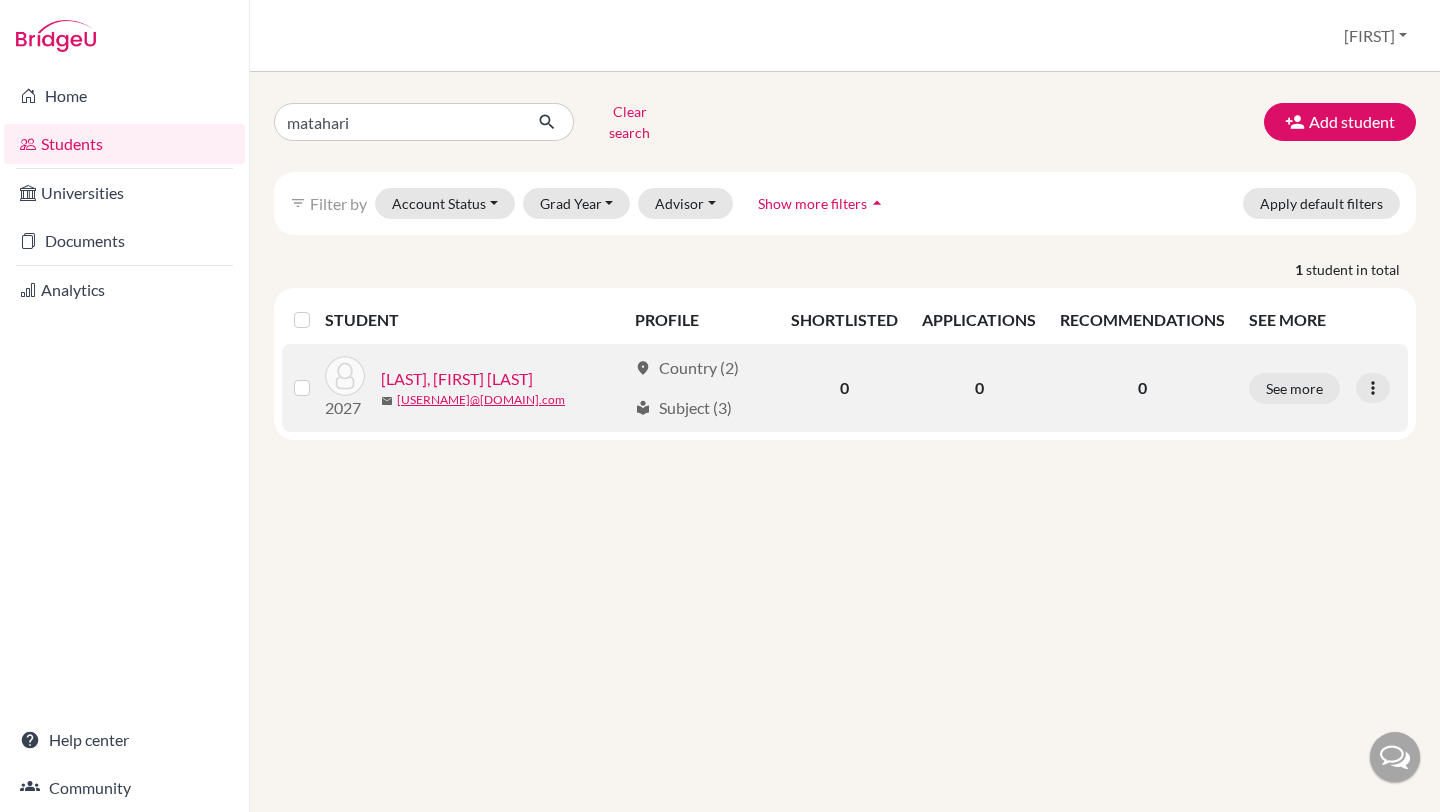 click on "[LAST], [FIRST] [LAST]" at bounding box center (457, 379) 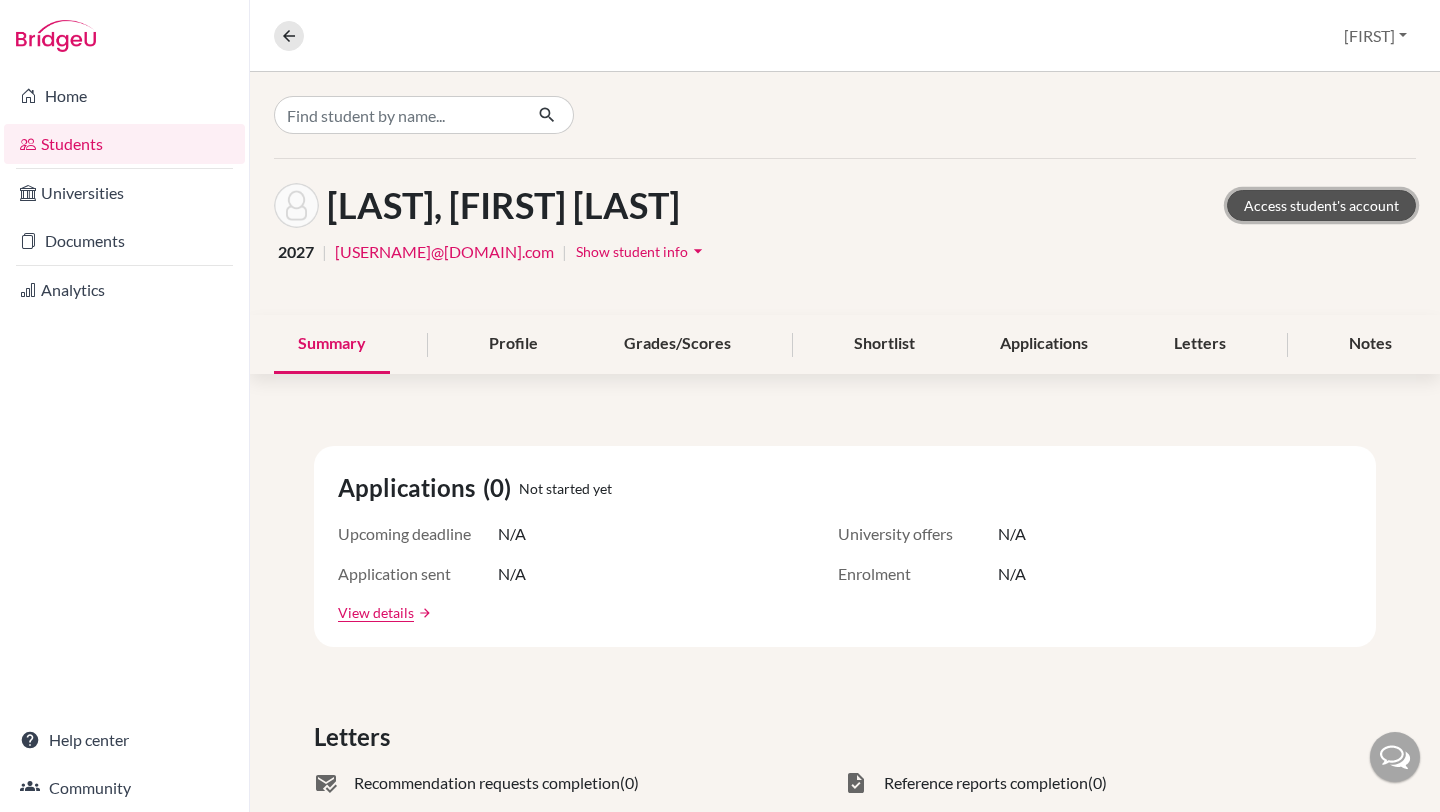 click on "Access student's account" at bounding box center (1321, 205) 